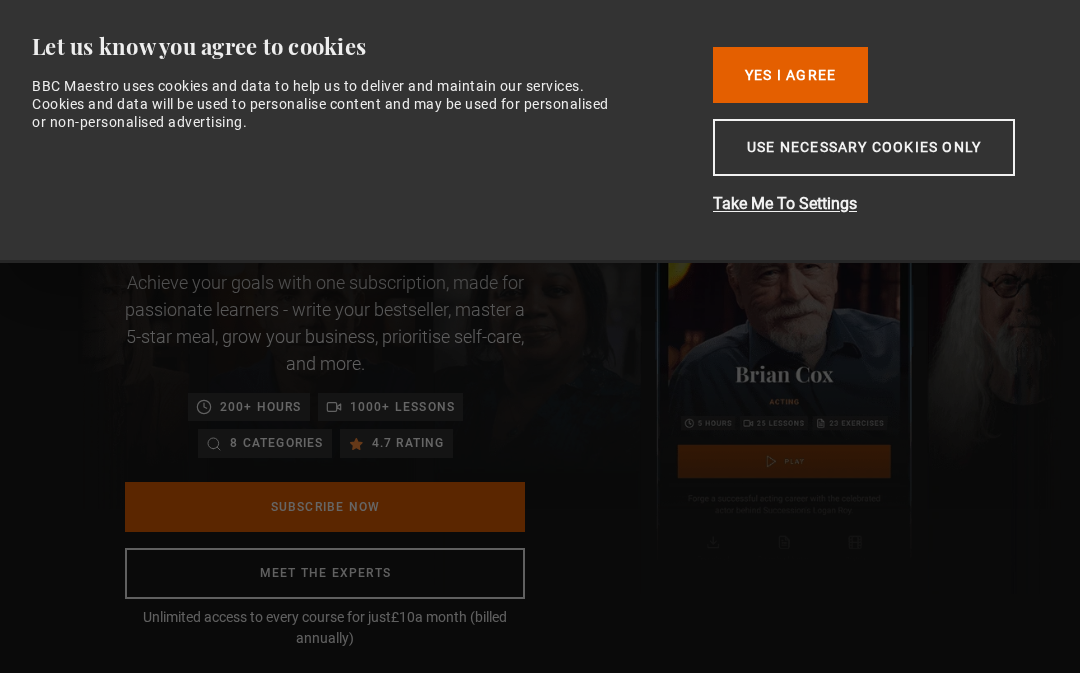 scroll, scrollTop: 0, scrollLeft: 0, axis: both 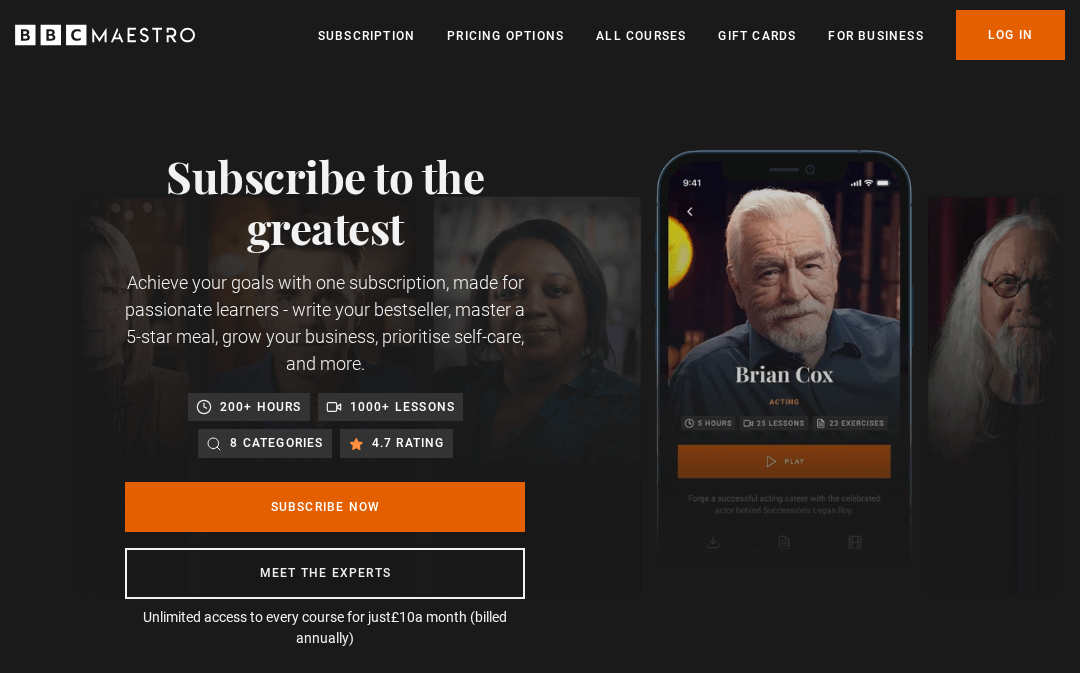 click on "Pricing Options" at bounding box center (505, 36) 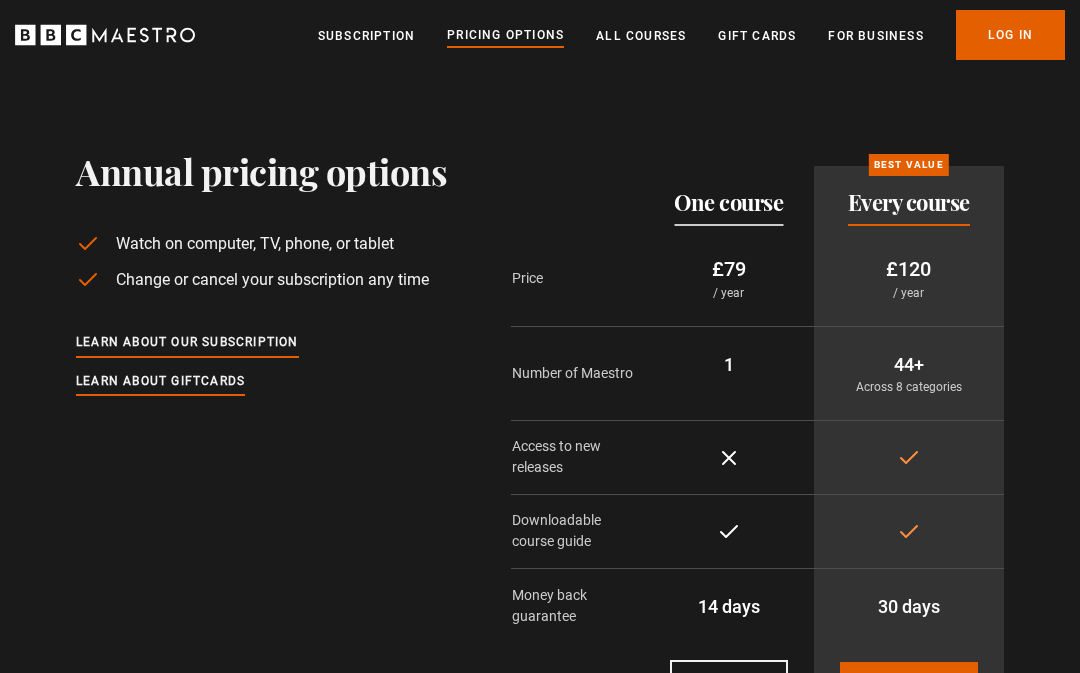 scroll, scrollTop: 0, scrollLeft: 0, axis: both 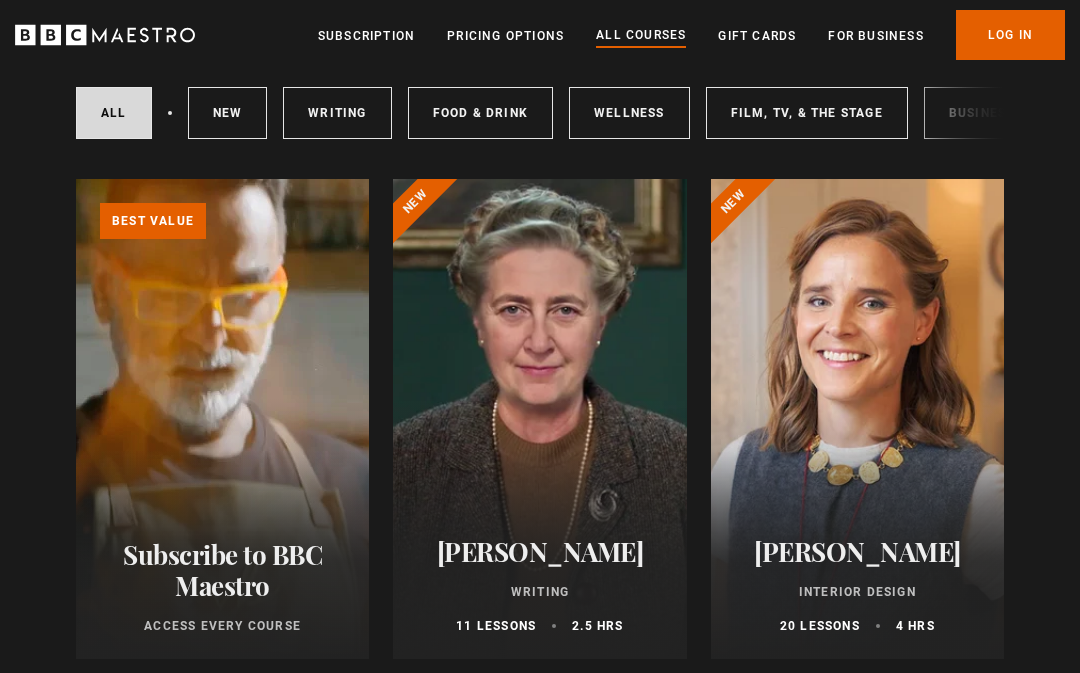 click on "New courses" at bounding box center (228, 114) 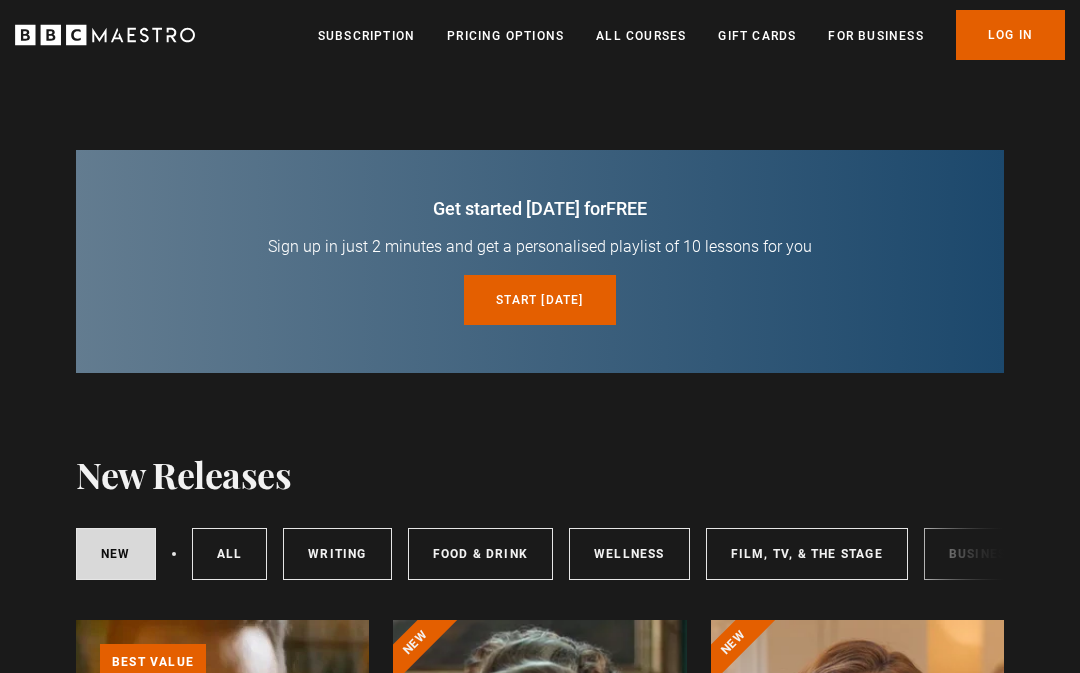 scroll, scrollTop: 0, scrollLeft: 0, axis: both 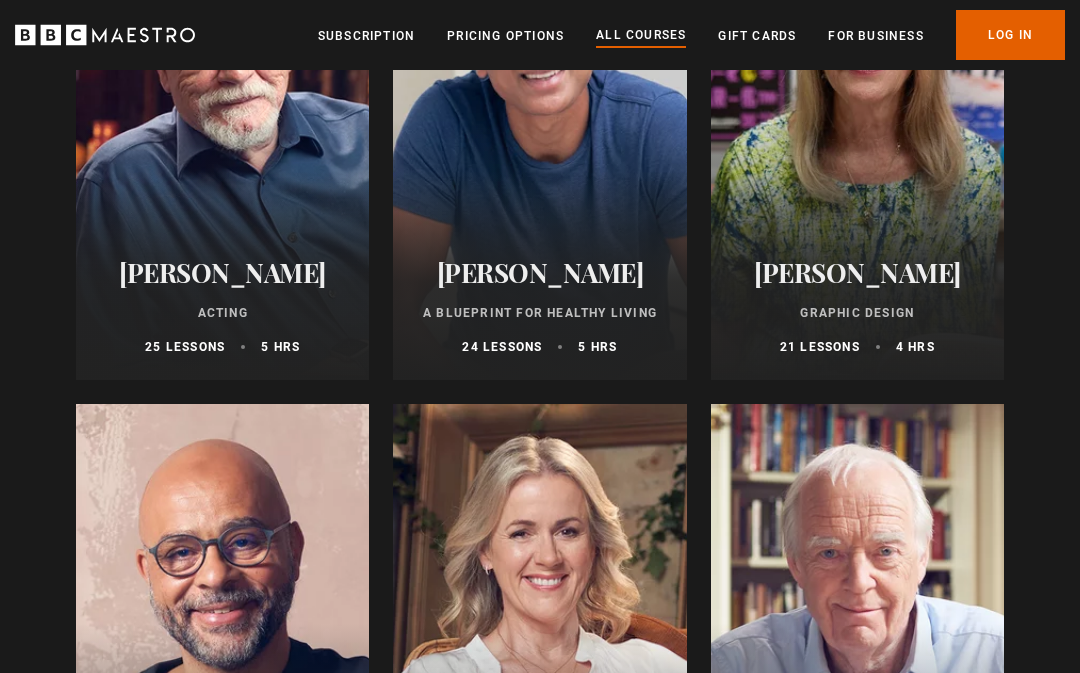 click on "Pricing Options" at bounding box center [505, 36] 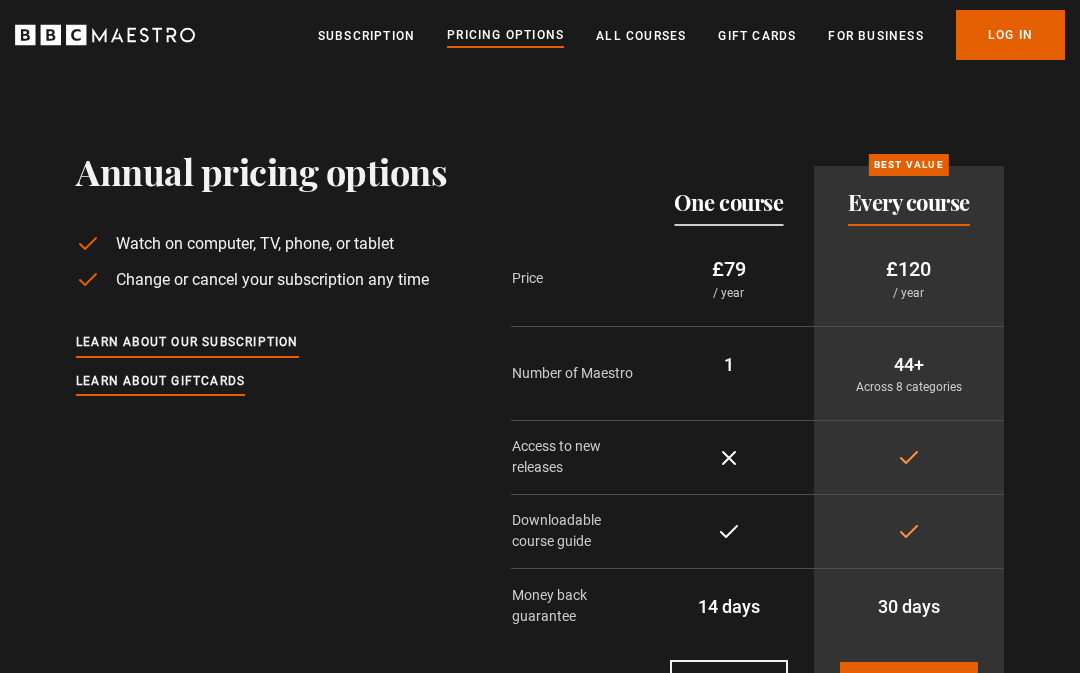 scroll, scrollTop: 0, scrollLeft: 0, axis: both 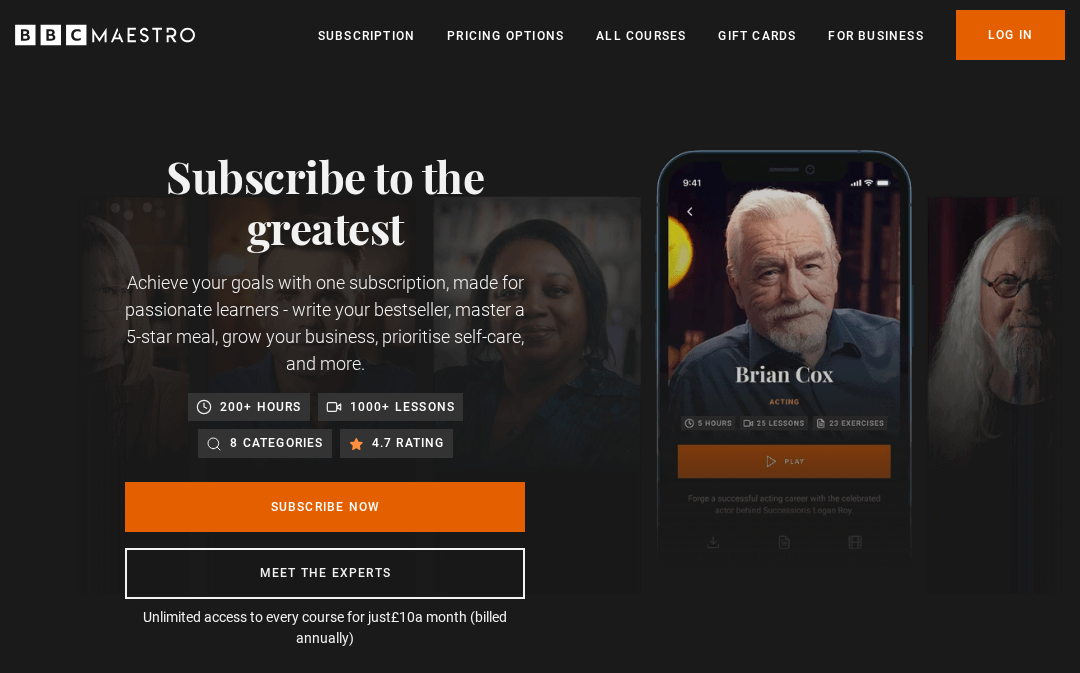 click on "Subscription" at bounding box center [366, 36] 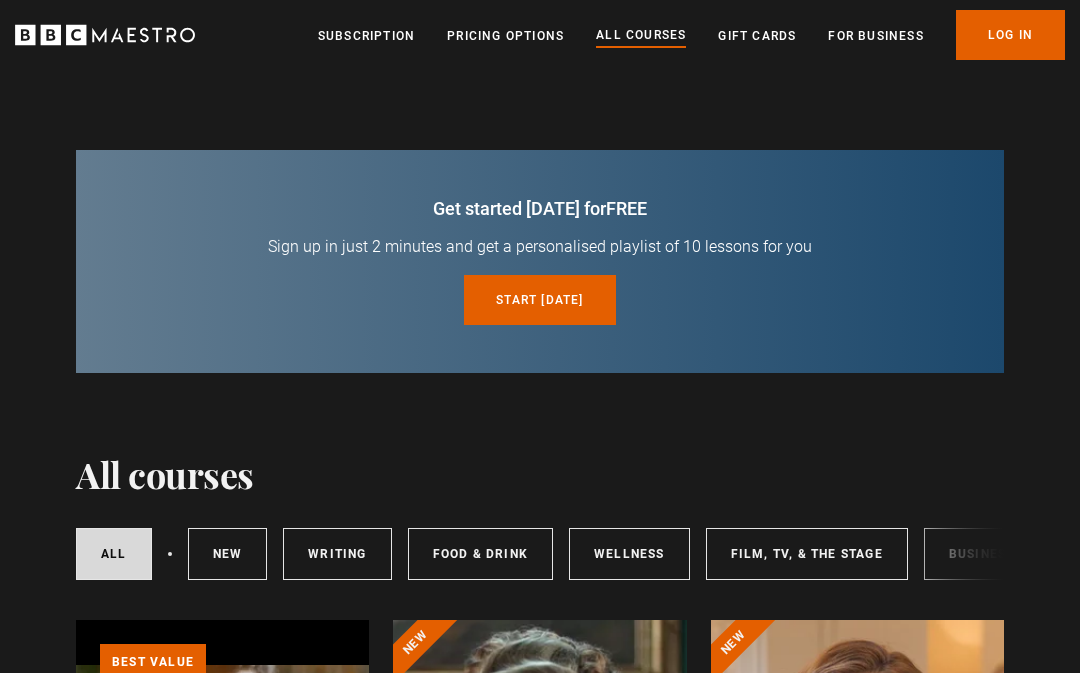 scroll, scrollTop: 0, scrollLeft: 0, axis: both 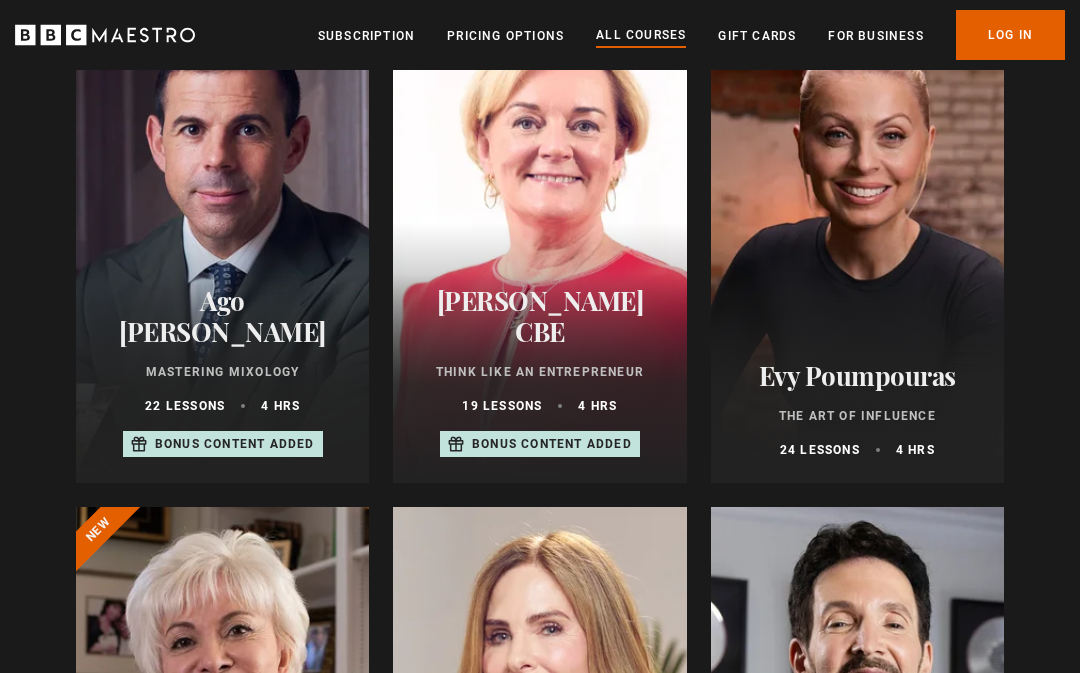 click on "Evy Poumpouras
The Art of Influence
24 lessons
4 hrs" at bounding box center [857, 409] 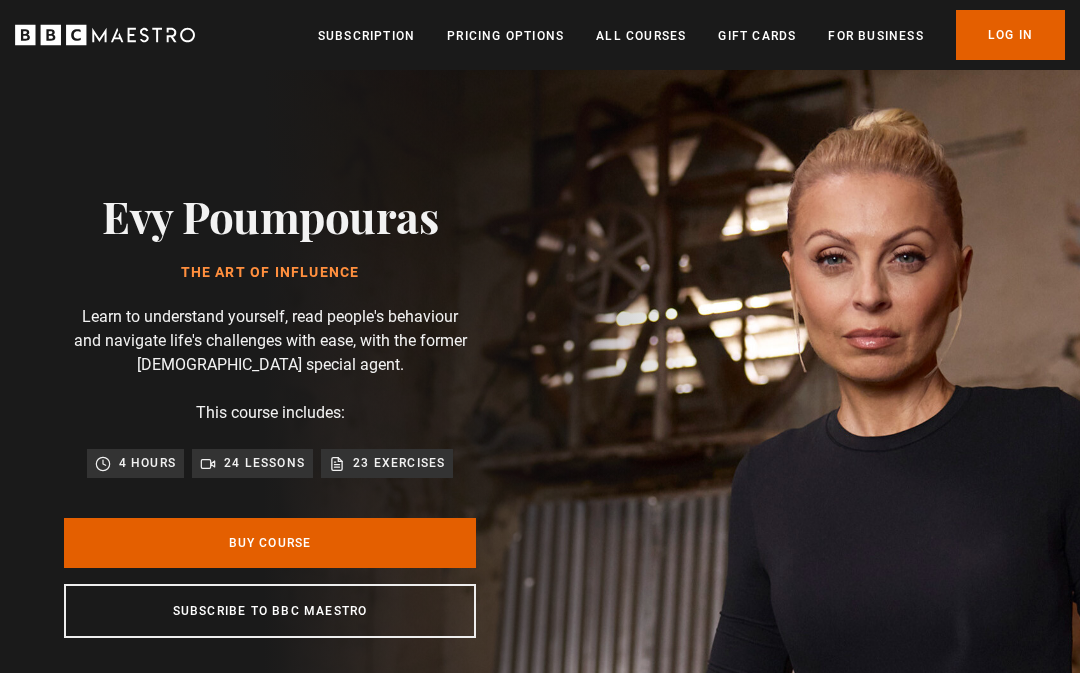 scroll, scrollTop: 0, scrollLeft: 0, axis: both 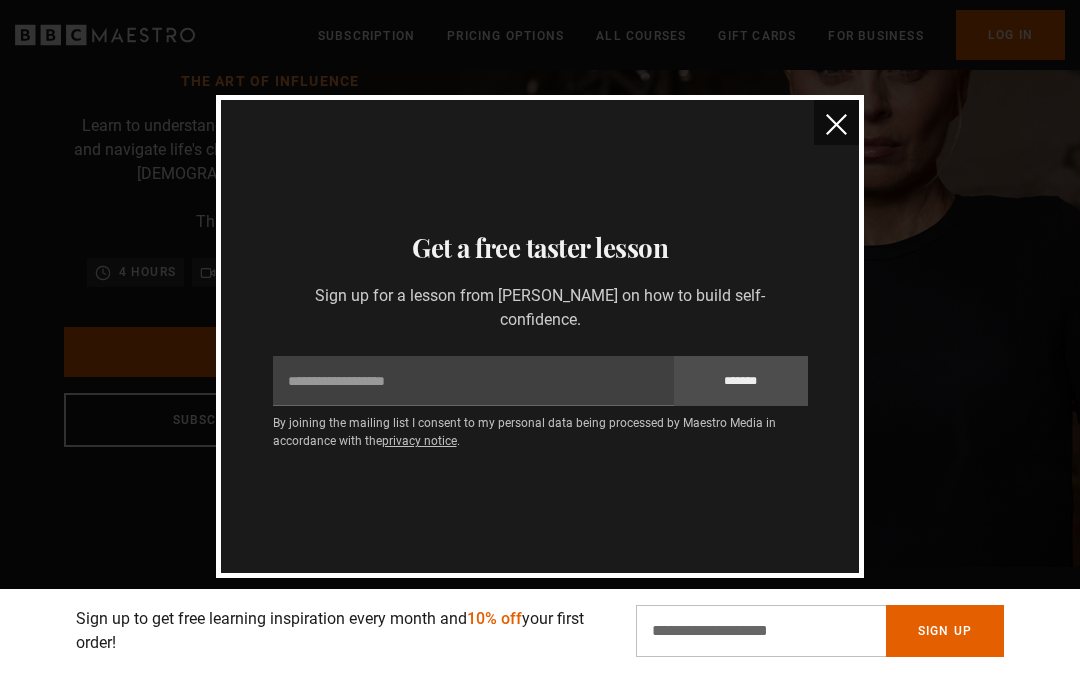 click at bounding box center (836, 124) 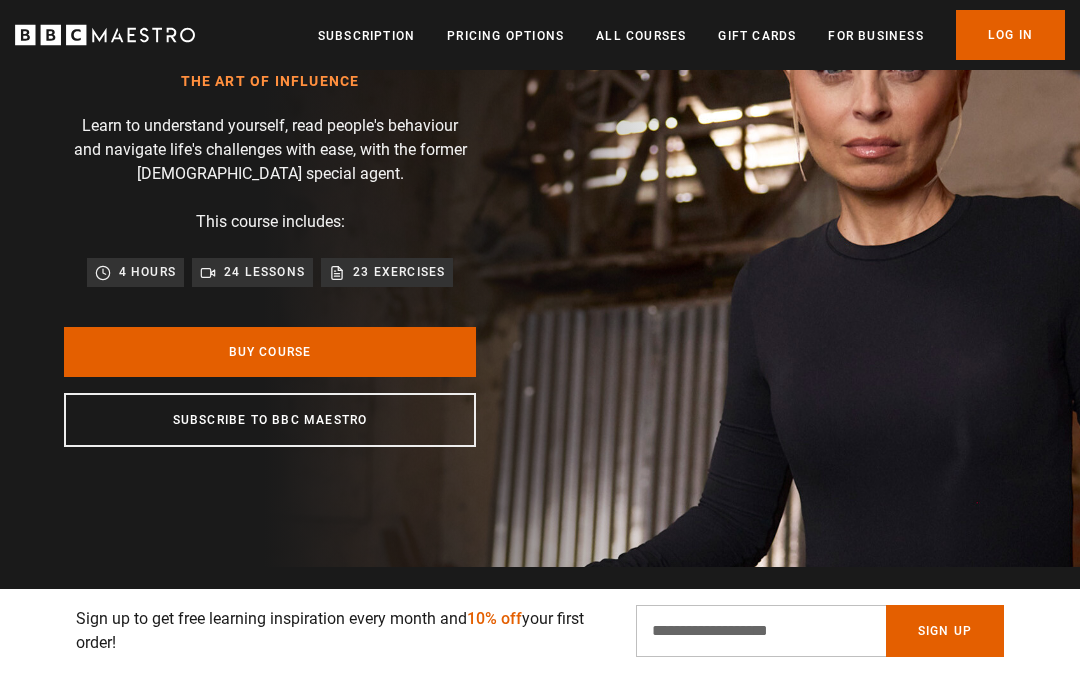 scroll, scrollTop: 0, scrollLeft: 3757, axis: horizontal 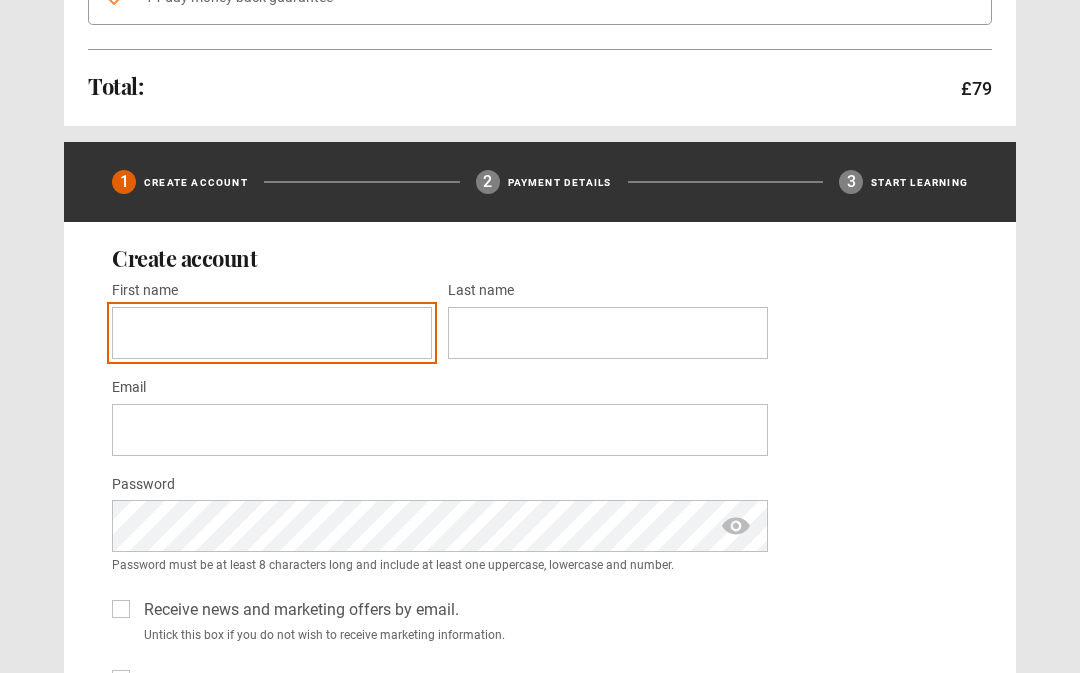 click on "First name  *" at bounding box center [272, 333] 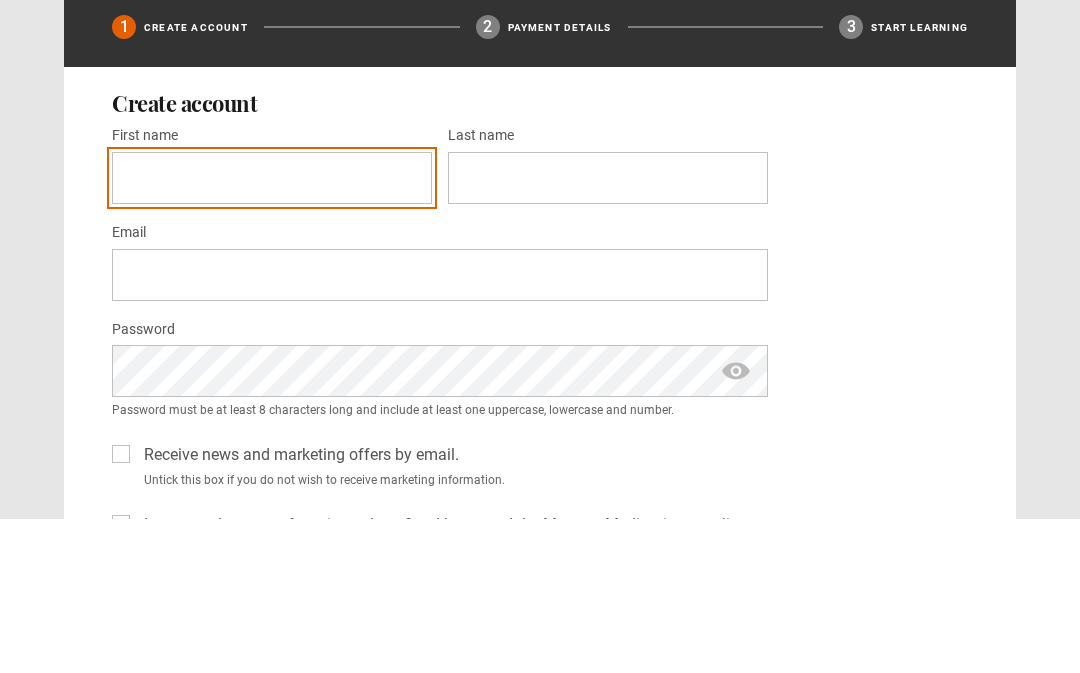 type on "*****" 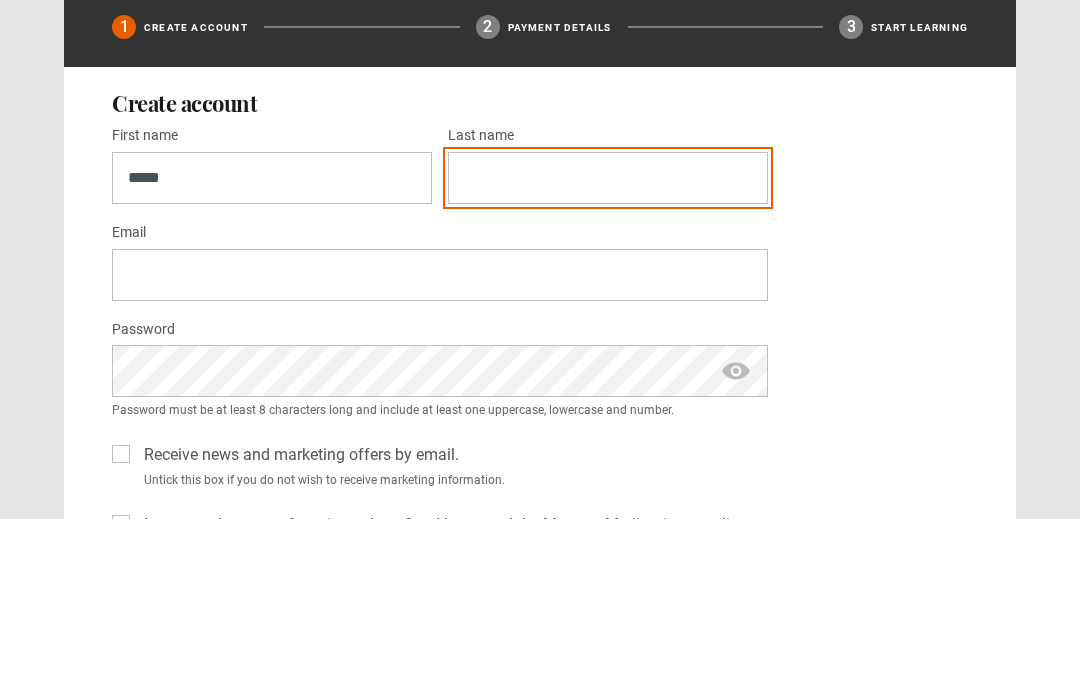 type on "*****" 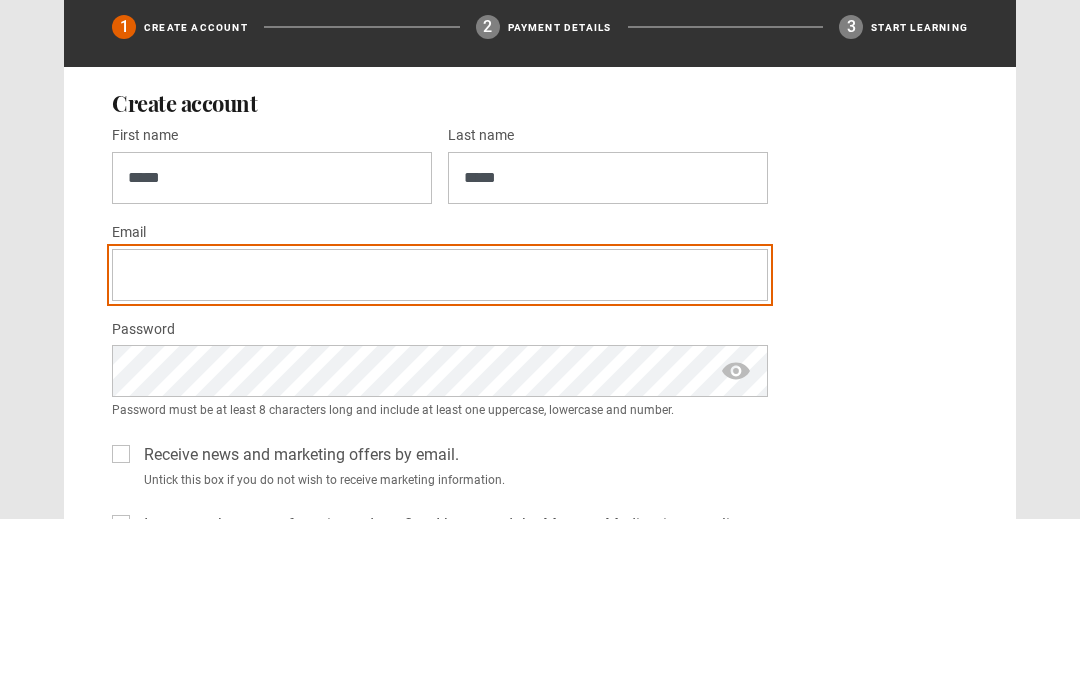 type on "**********" 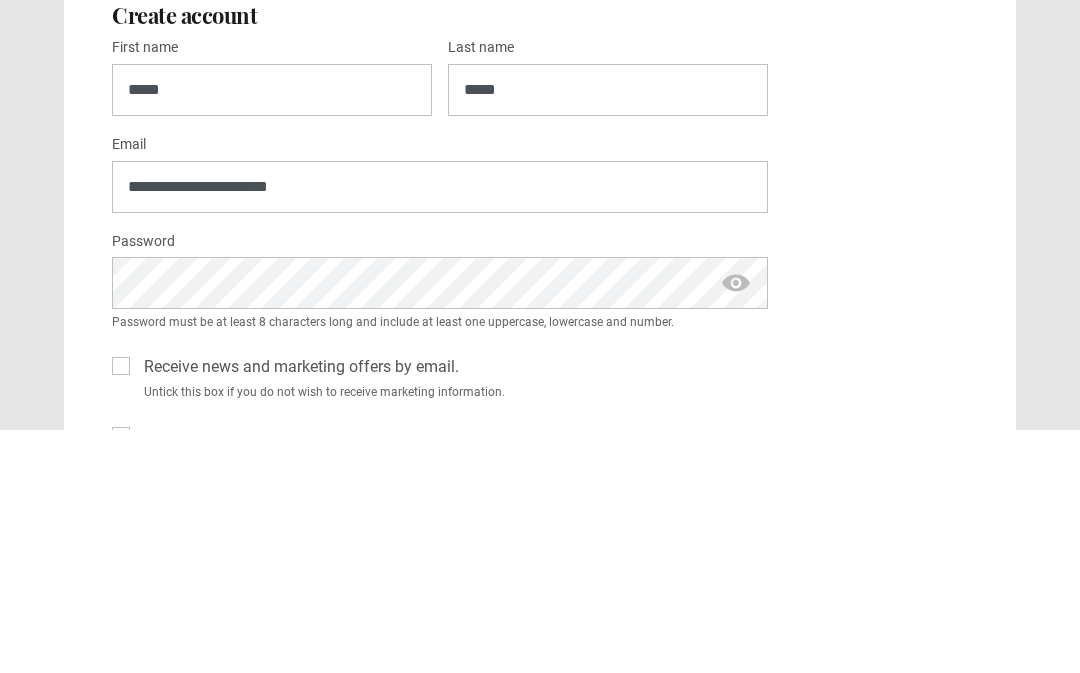 click on "**********" at bounding box center [540, 506] 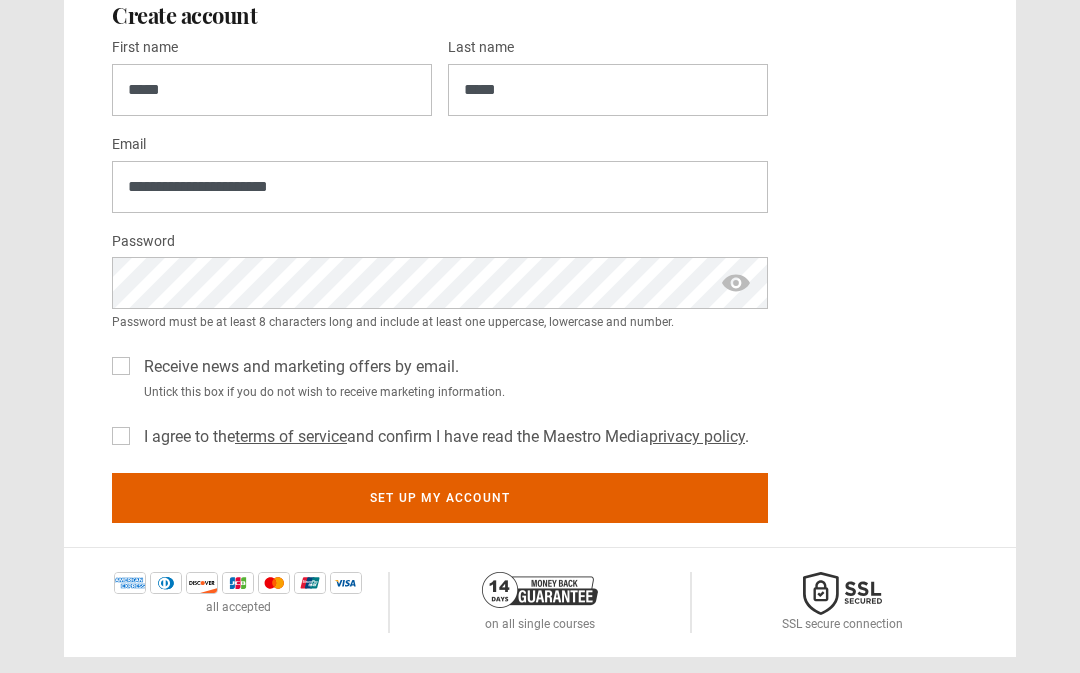click on "Receive news and marketing offers by email." at bounding box center [297, 367] 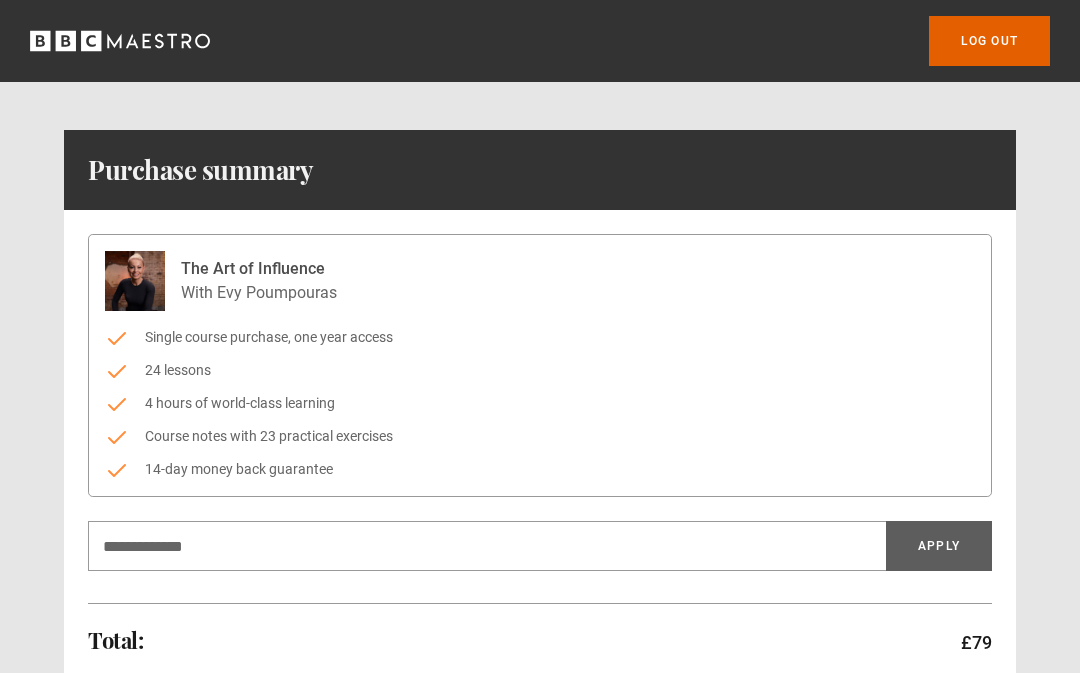 scroll, scrollTop: 0, scrollLeft: 0, axis: both 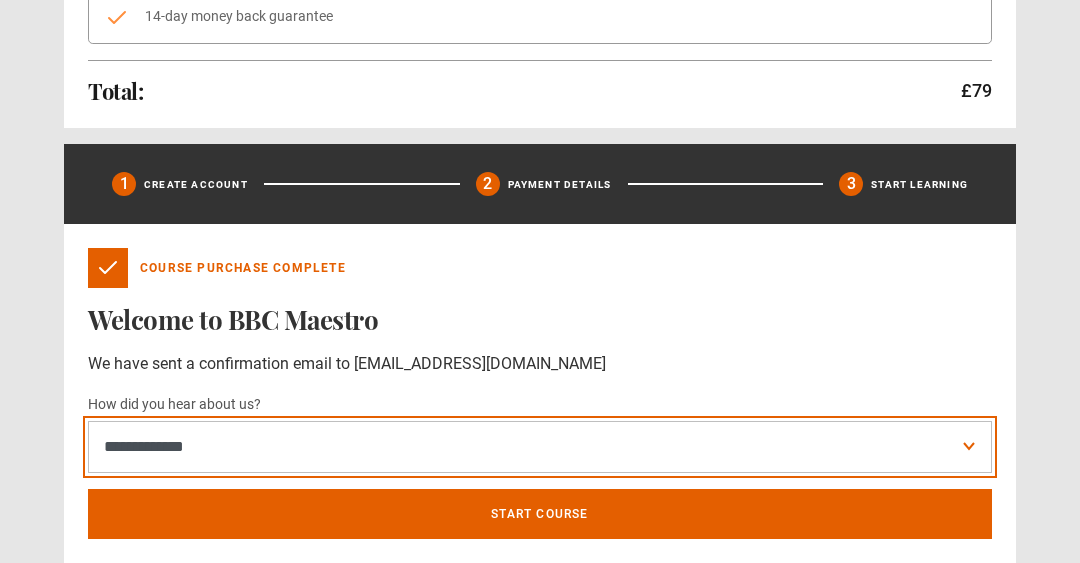 click on "**********" at bounding box center [540, 447] 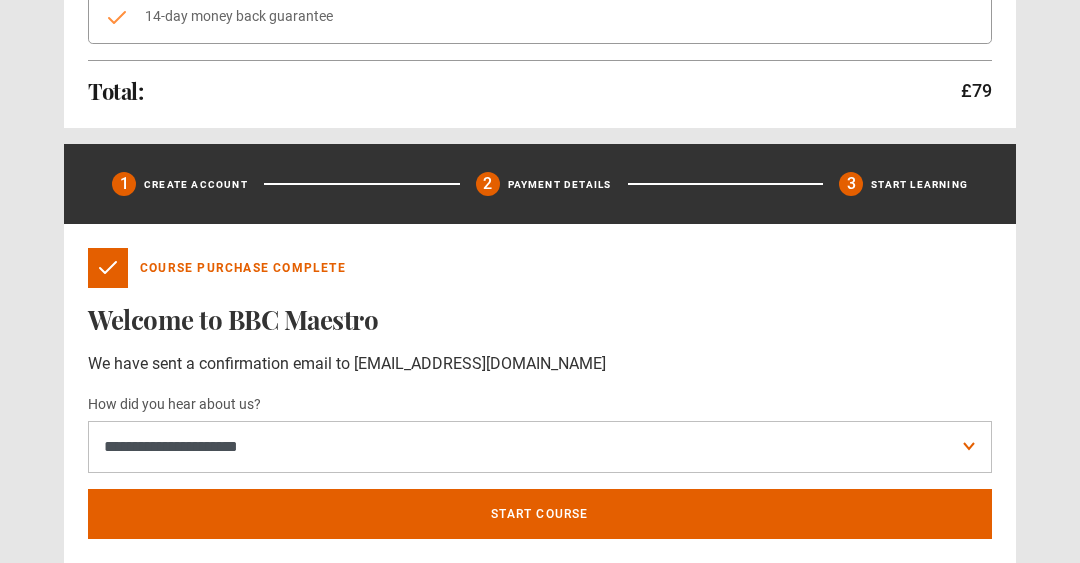 click on "Start course" at bounding box center (540, 514) 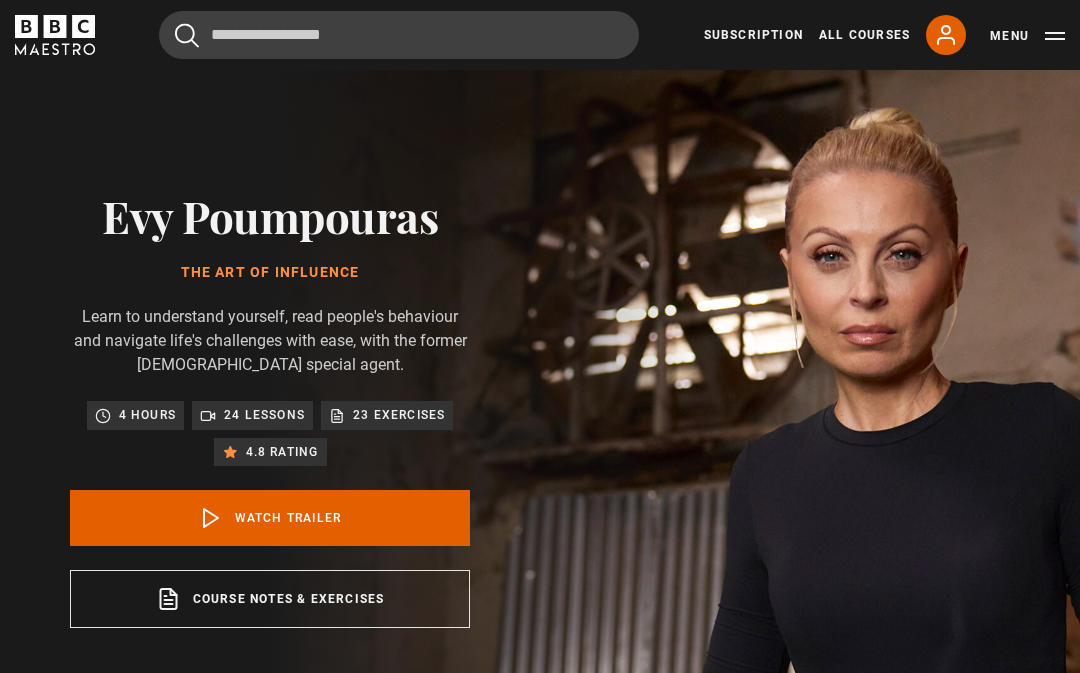 scroll, scrollTop: 775, scrollLeft: 0, axis: vertical 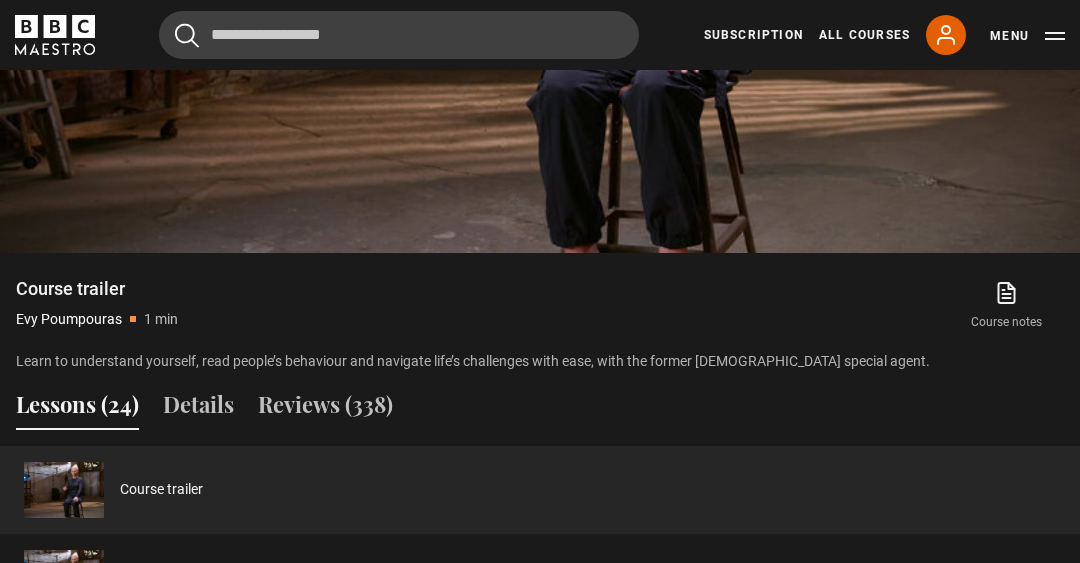 click 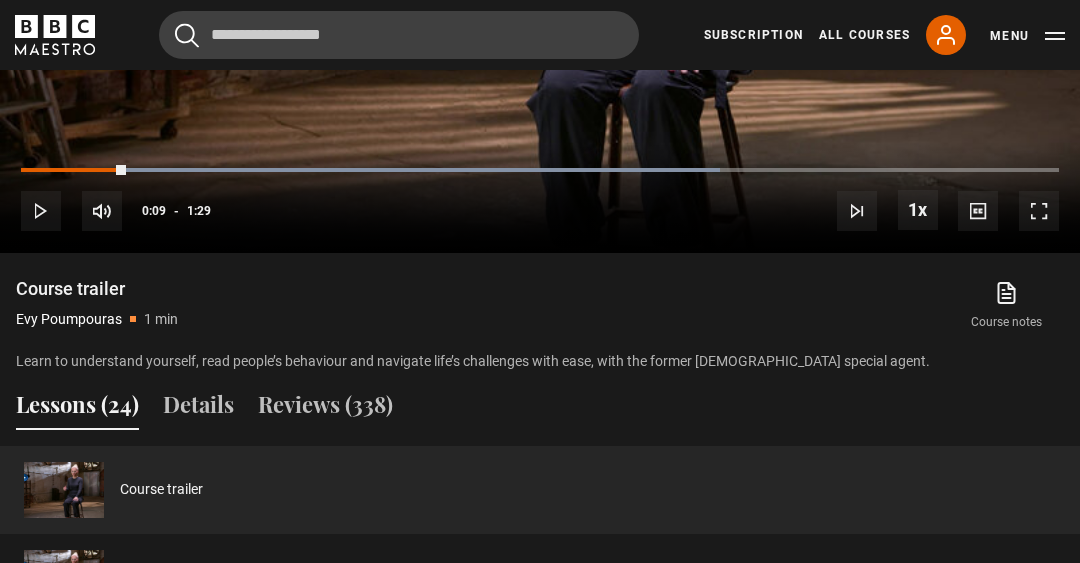 scroll, scrollTop: 1314, scrollLeft: 0, axis: vertical 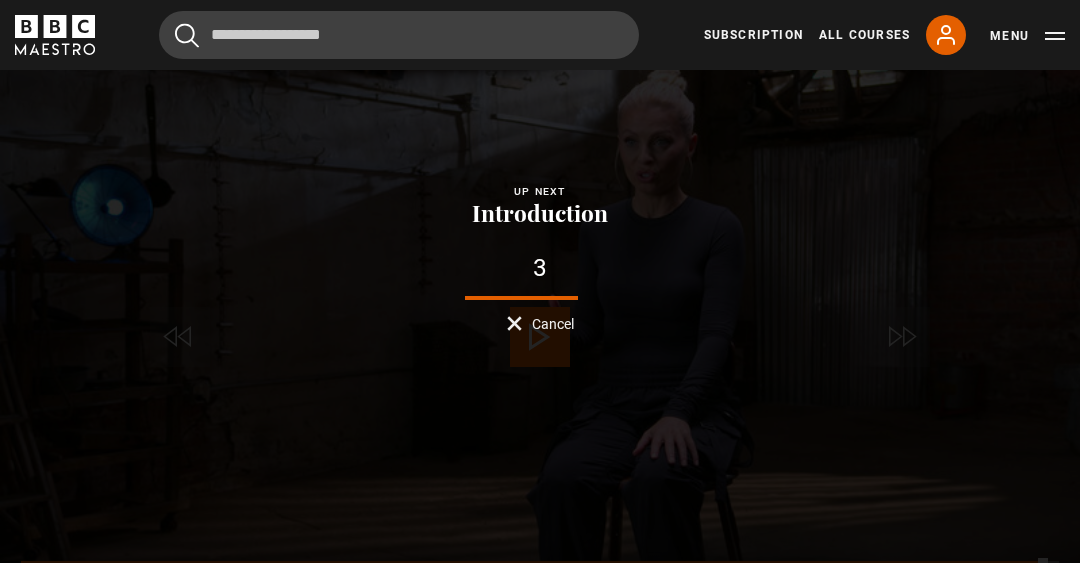 click on "Play next" at bounding box center [967, 610] 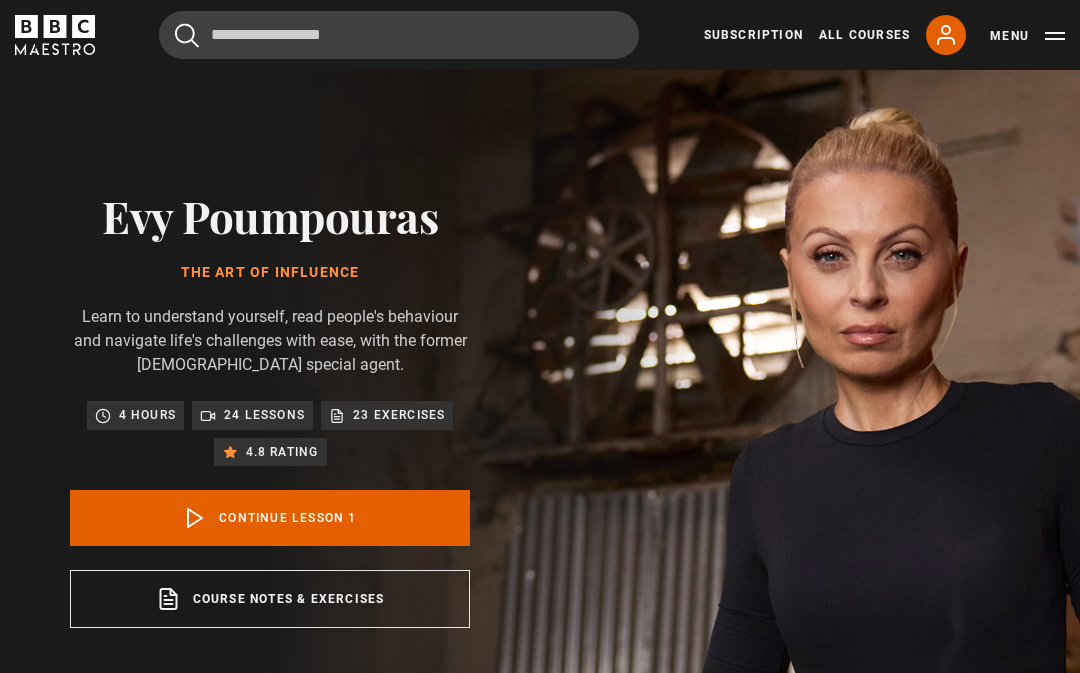 scroll, scrollTop: 775, scrollLeft: 0, axis: vertical 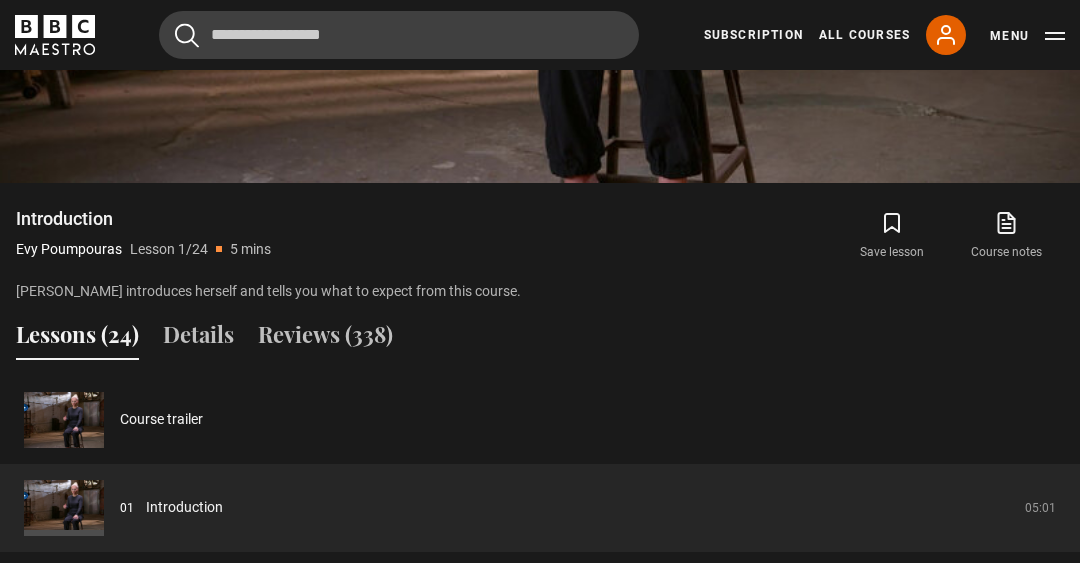 click on "Introduction" at bounding box center [184, 507] 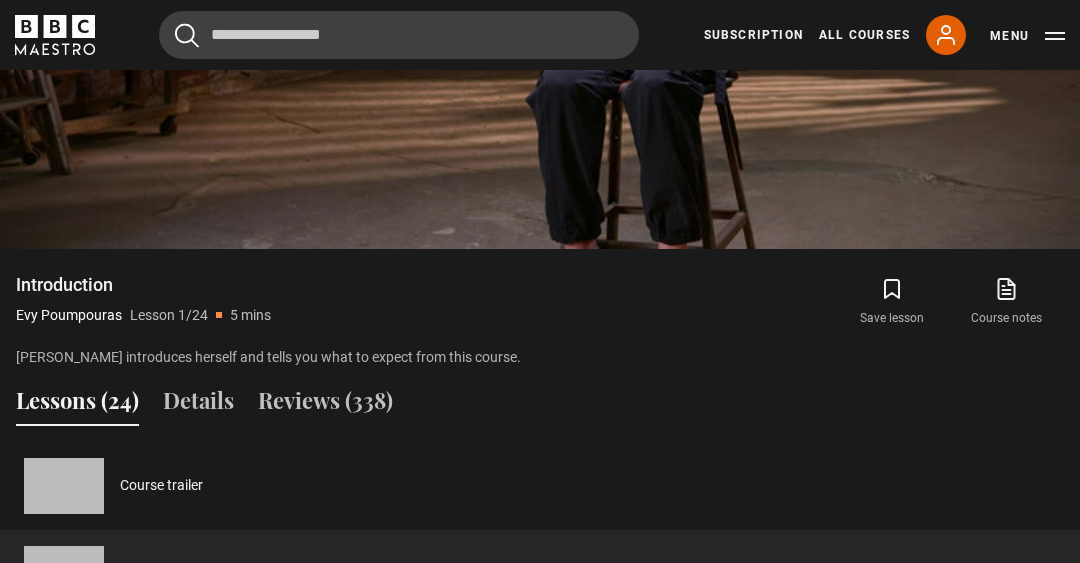 scroll, scrollTop: 777, scrollLeft: 0, axis: vertical 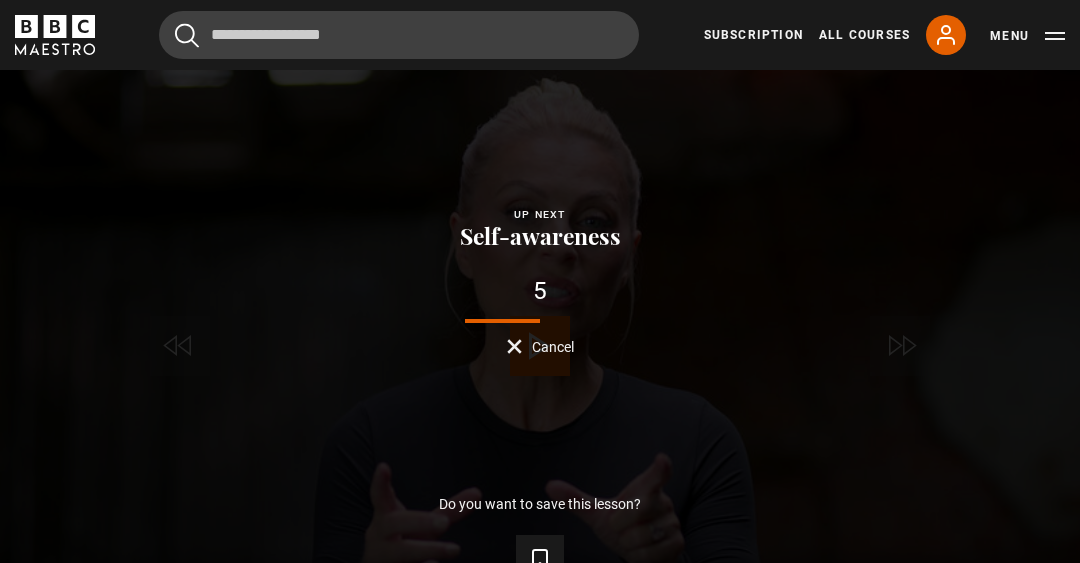 click 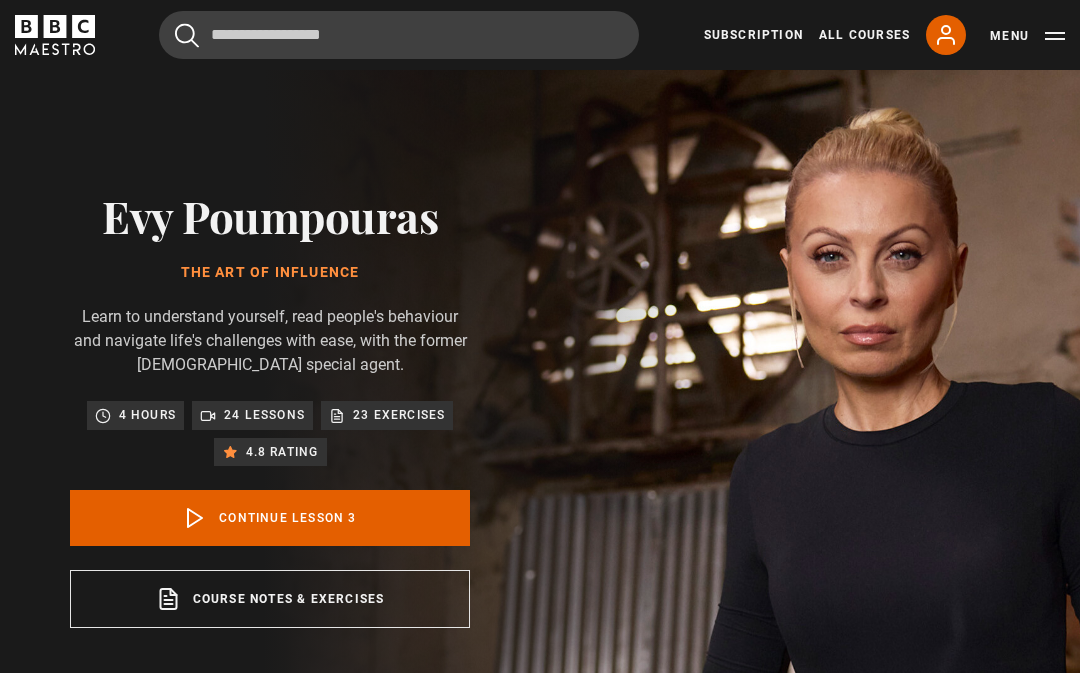 scroll, scrollTop: 775, scrollLeft: 0, axis: vertical 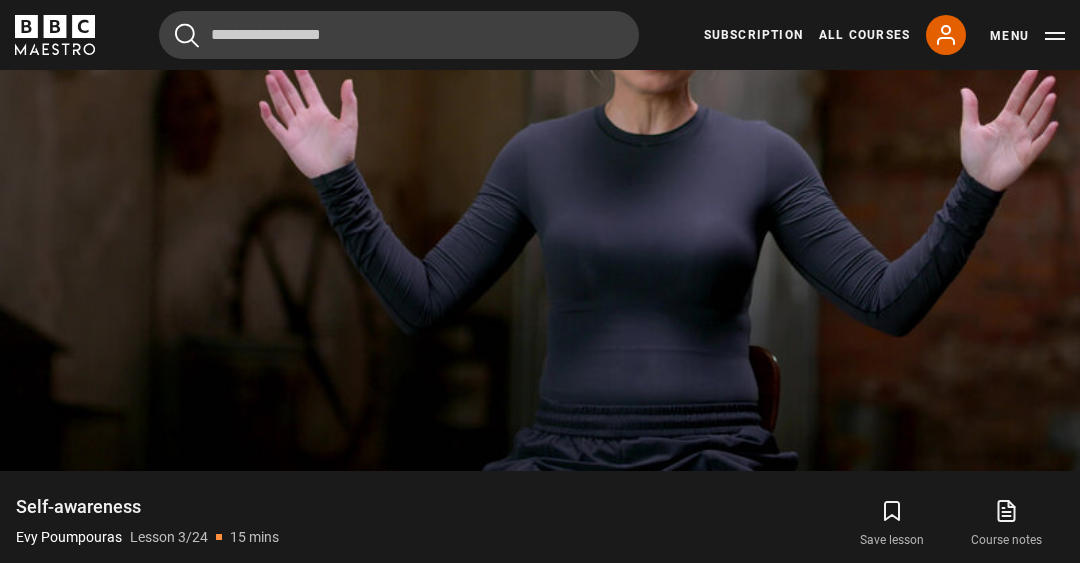 click on "Video Player is loading. Play Lesson Self-awareness 10s Skip Back 10 seconds Pause 10s Skip Forward 10 seconds Loaded :  1.13% Pause Mute Current Time  0:03 - Duration  14:45
Evy Poumpouras
Lesson 3
Self-awareness
1x Playback Rate 2x 1.5x 1x , selected 0.5x Captions captions off , selected English  Captions This is a modal window.
Lesson Completed
Up next
Self-regulation
Cancel
Do you want to save this lesson?
Save lesson" at bounding box center [540, 167] 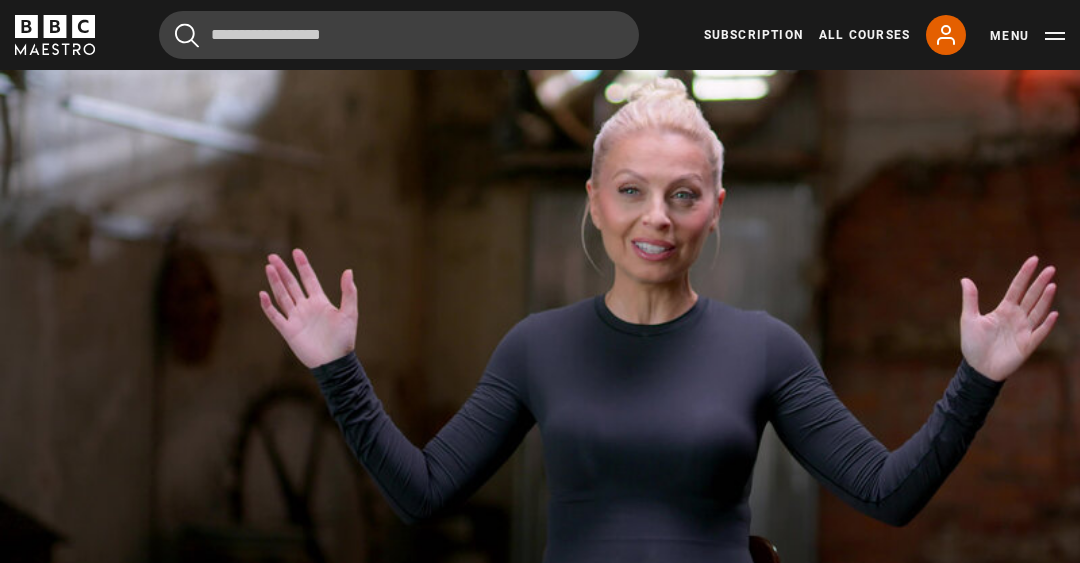 scroll, scrollTop: 854, scrollLeft: 0, axis: vertical 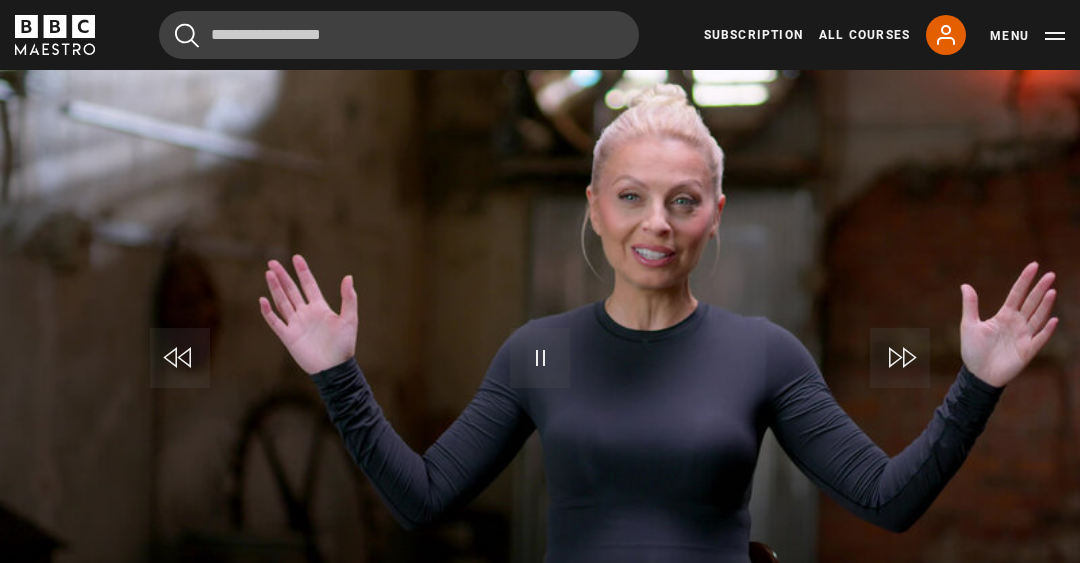 click on "Video Player is loading. Play Lesson Self-awareness 10s Skip Back 10 seconds Pause 10s Skip Forward 10 seconds Loaded :  16.35% Pause Mute Current Time  1:37 - Duration  14:45
Evy Poumpouras
Lesson 3
Self-awareness
1x Playback Rate 2x 1.5x 1x , selected 0.5x Captions captions off , selected English  Captions This is a modal window.
Lesson Completed
Up next
Self-regulation
Cancel
Do you want to save this lesson?
Save lesson" at bounding box center (540, 363) 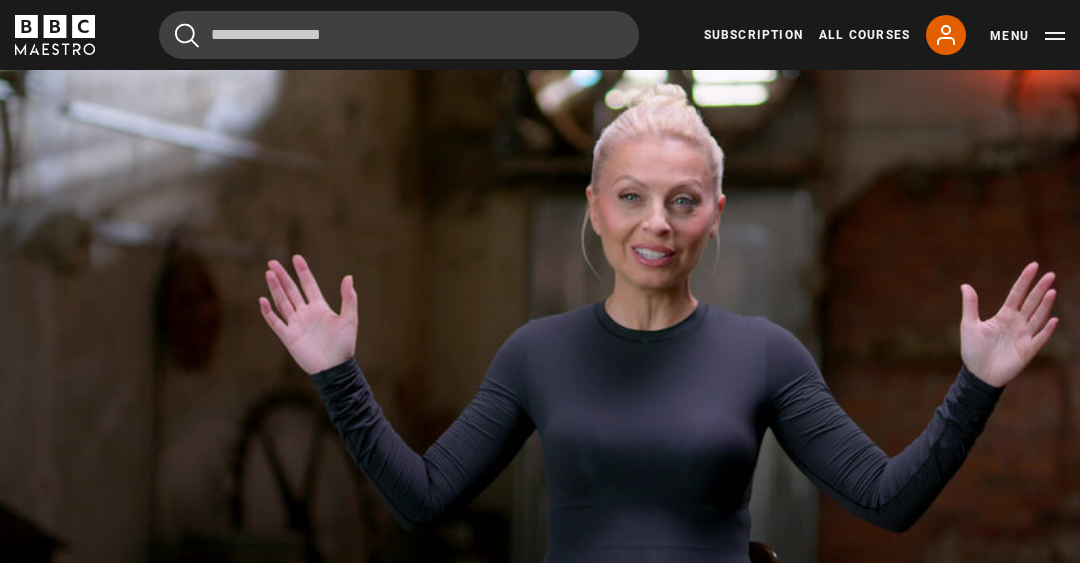click on "Pause" at bounding box center (540, 358) 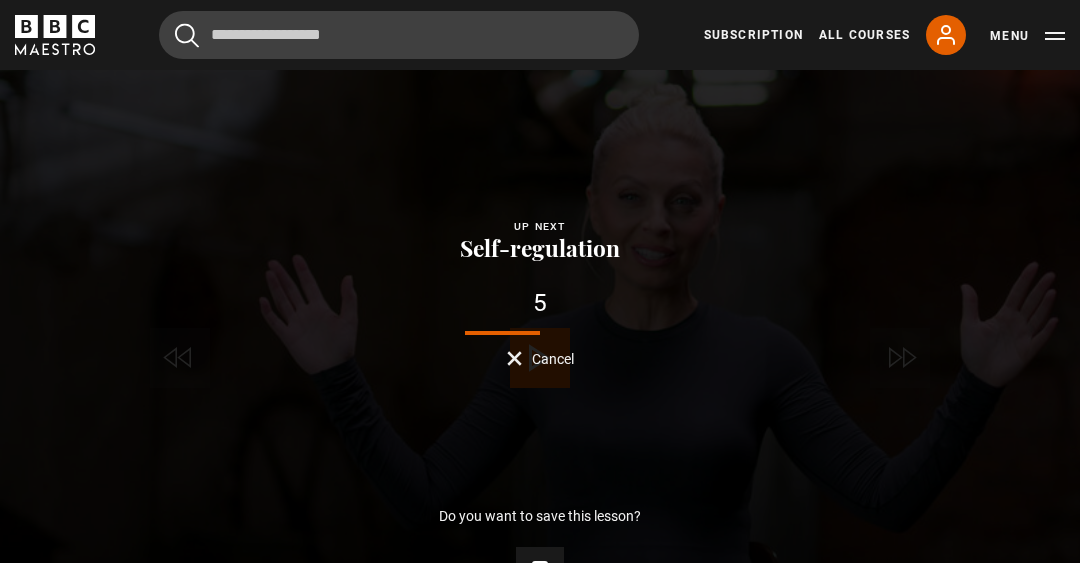 click 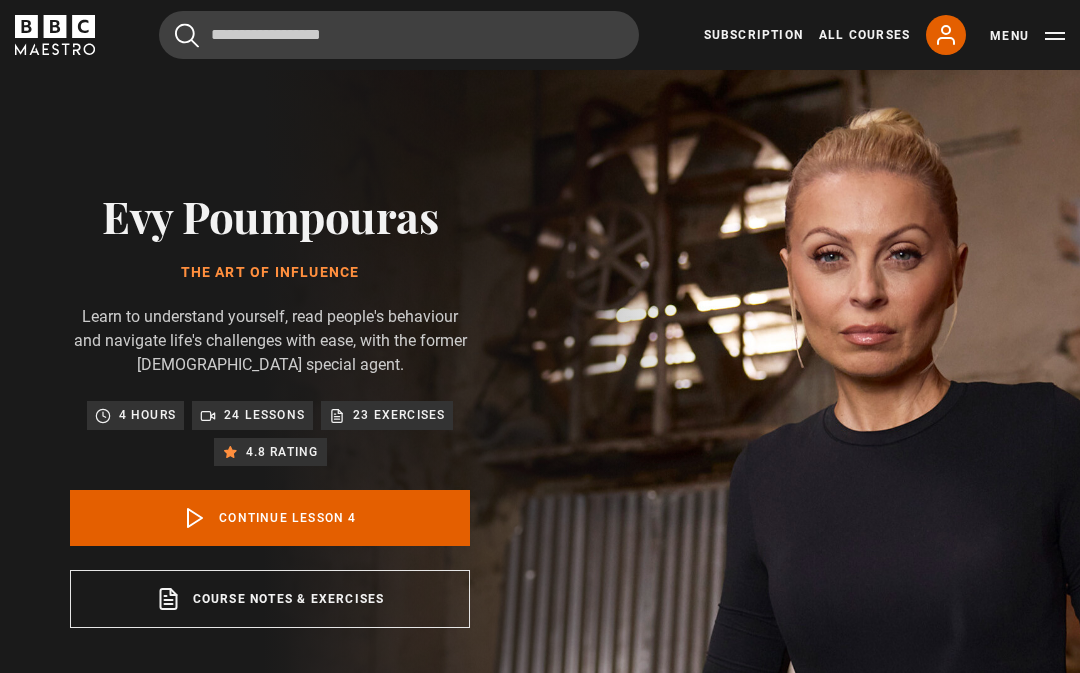 scroll, scrollTop: 775, scrollLeft: 0, axis: vertical 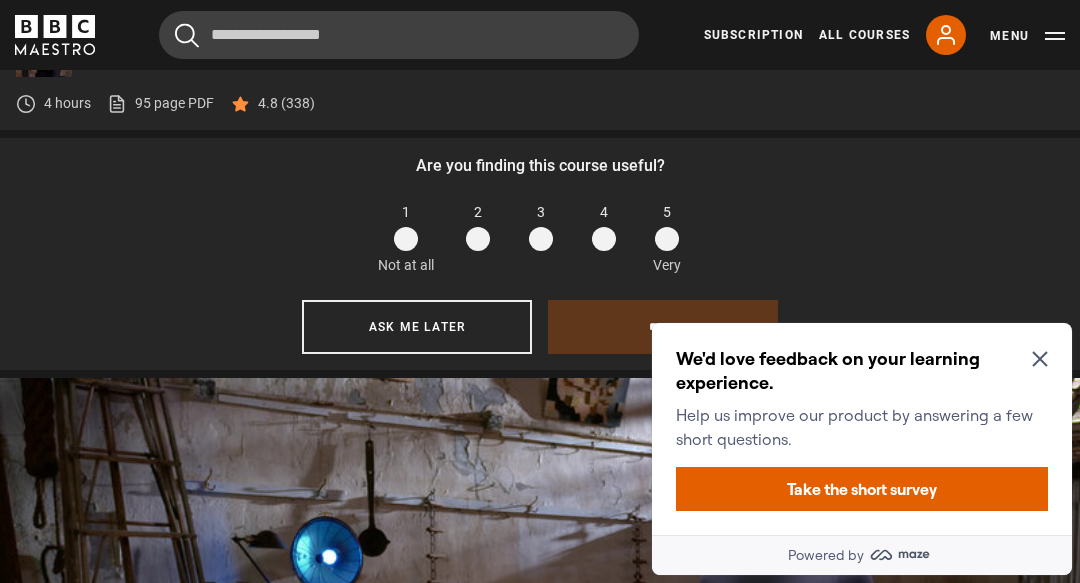 click at bounding box center [667, 239] 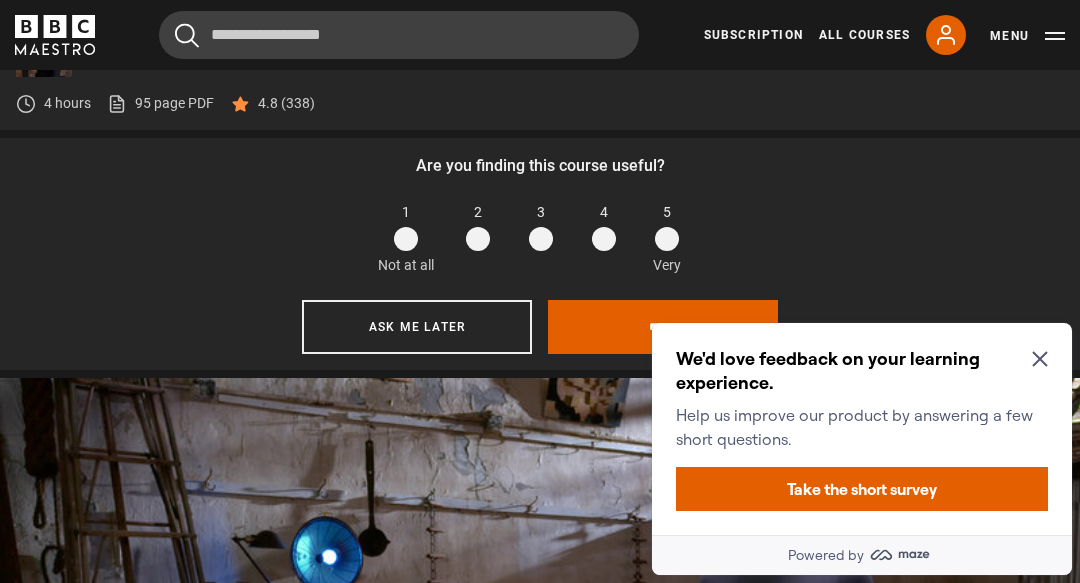click on "Take the short survey" at bounding box center (862, 489) 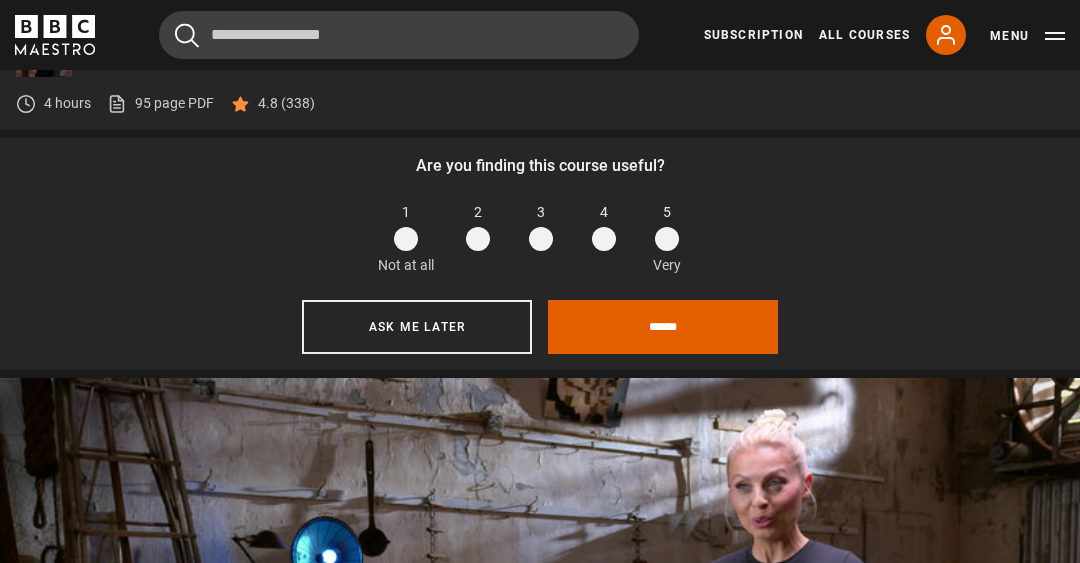 click on "******" at bounding box center [663, 327] 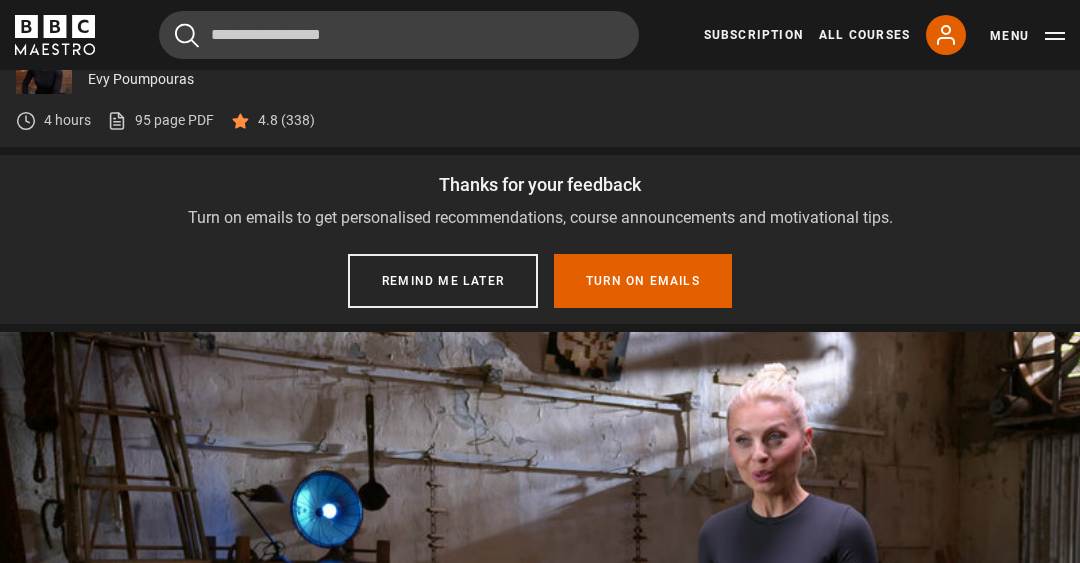 scroll, scrollTop: 755, scrollLeft: 0, axis: vertical 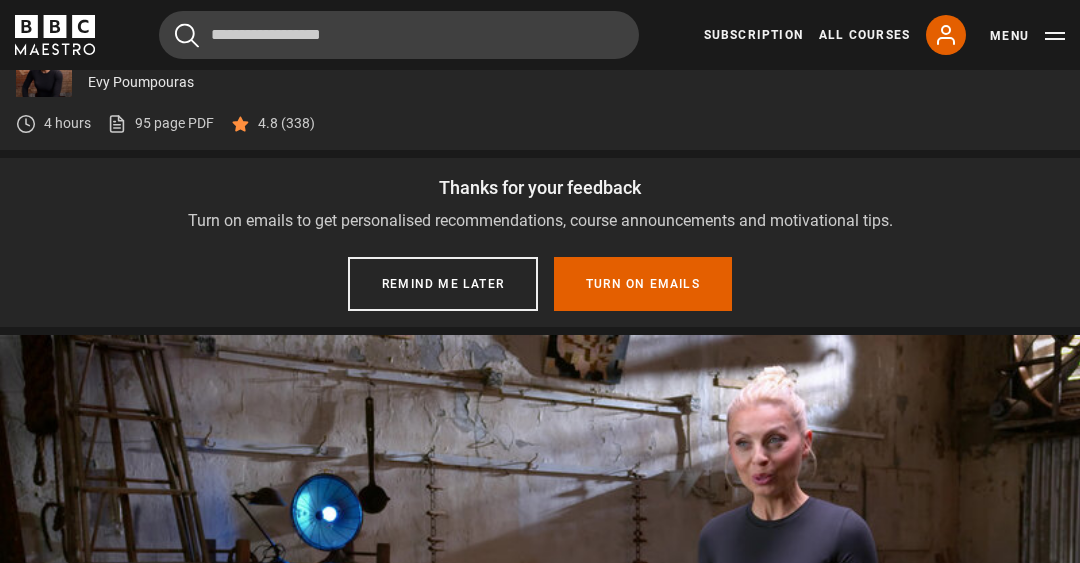 click on "Remind me later" at bounding box center (443, 284) 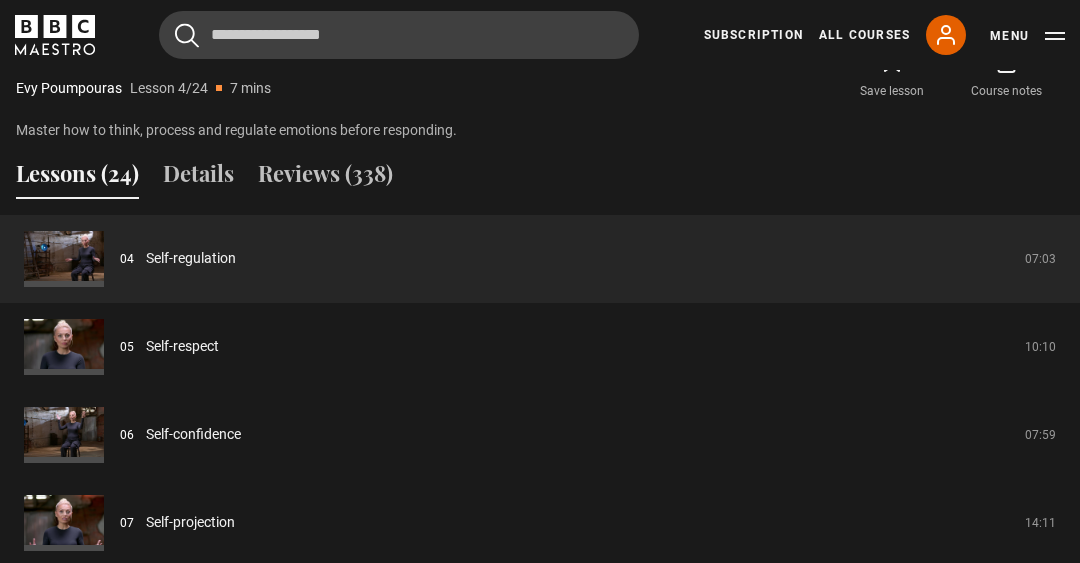 scroll, scrollTop: 1498, scrollLeft: 0, axis: vertical 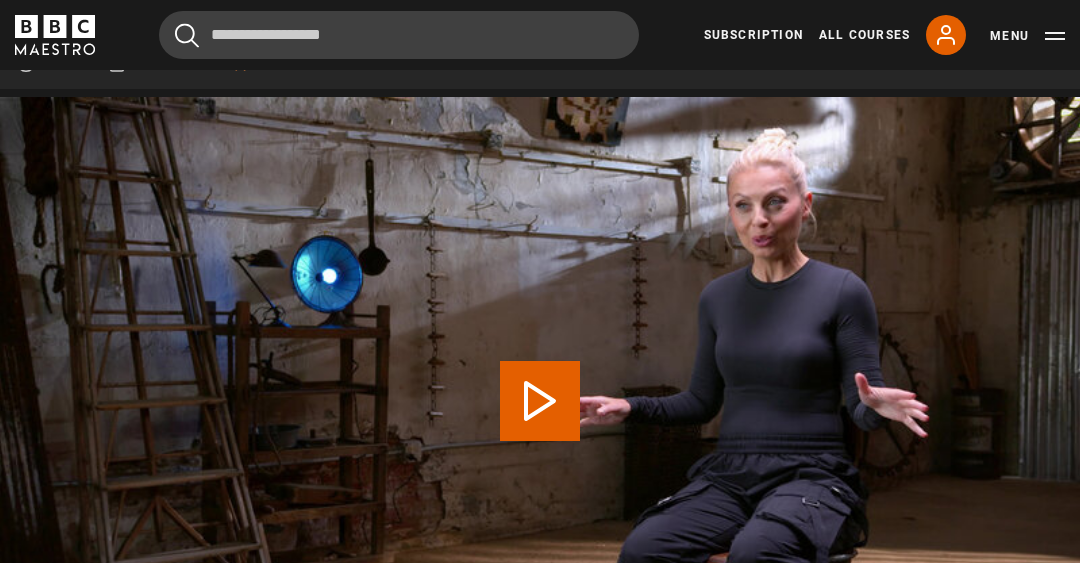 click on "Menu" at bounding box center [1027, 36] 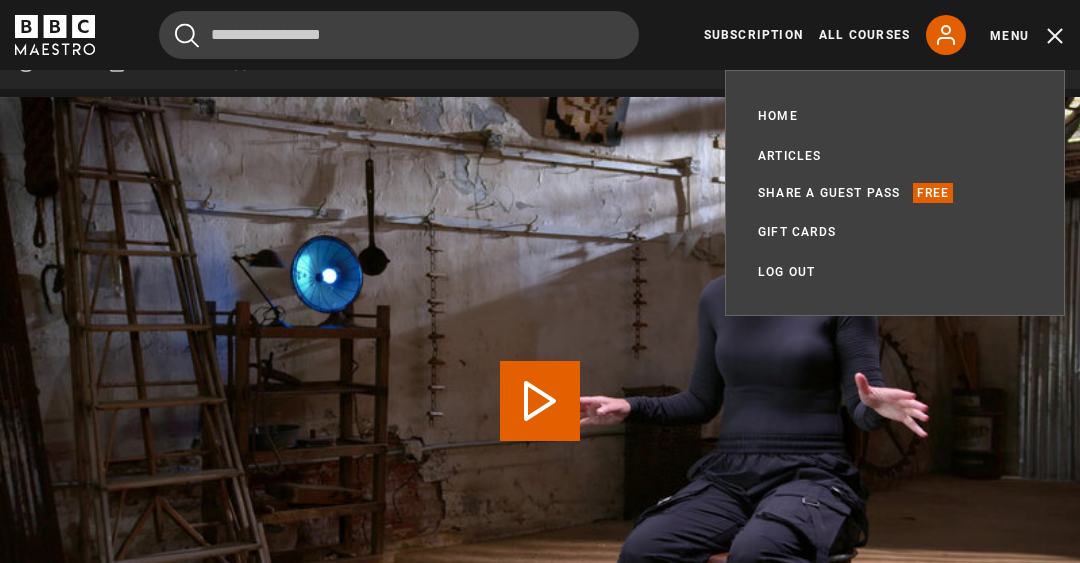 scroll, scrollTop: 816, scrollLeft: 0, axis: vertical 